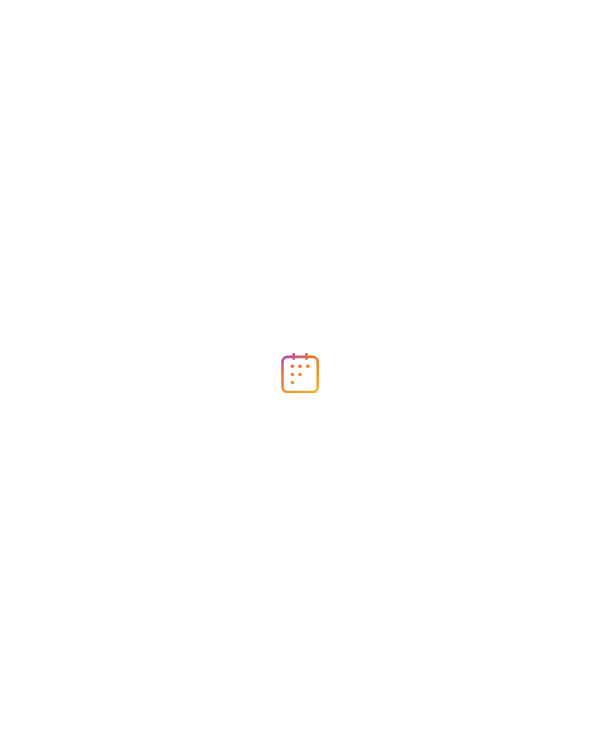 scroll, scrollTop: 0, scrollLeft: 0, axis: both 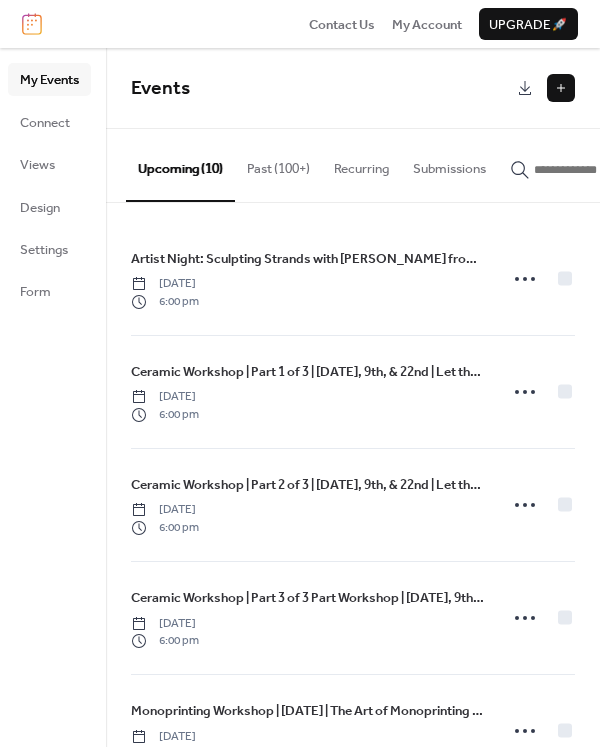 click at bounding box center [561, 88] 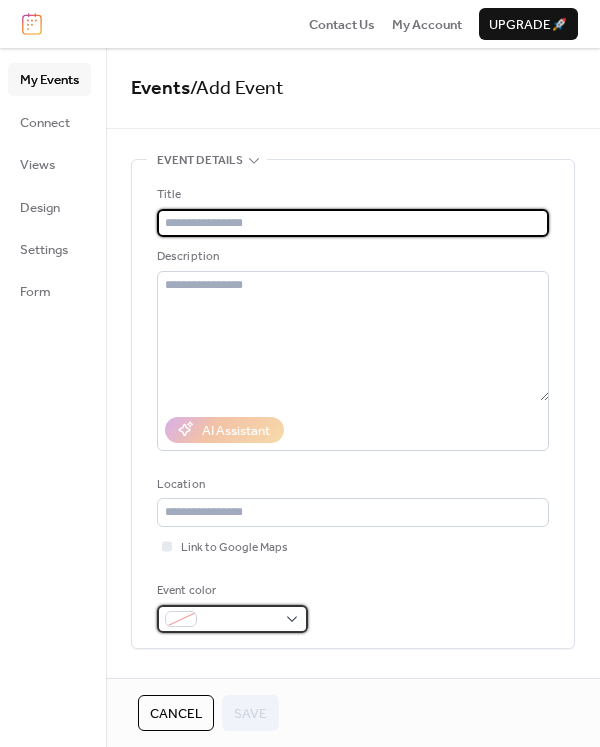 click at bounding box center [240, 620] 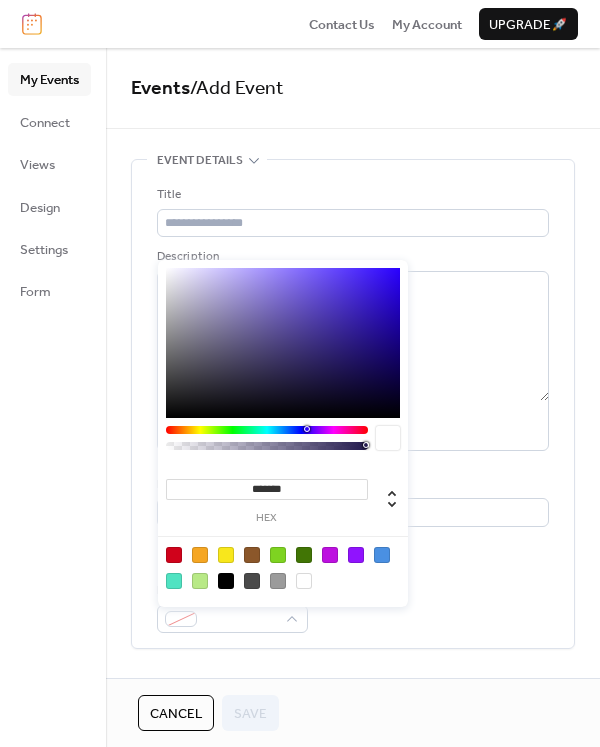 click at bounding box center (200, 581) 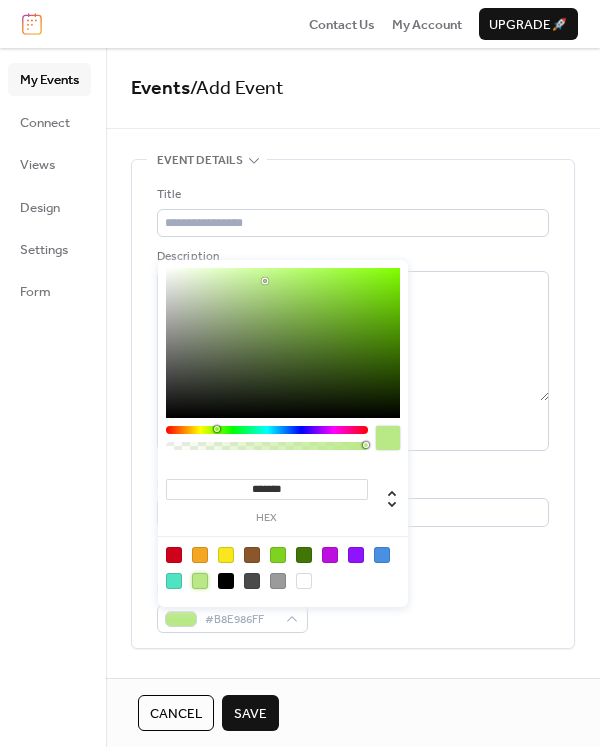 click on "Event color #B8E986FF" at bounding box center (353, 607) 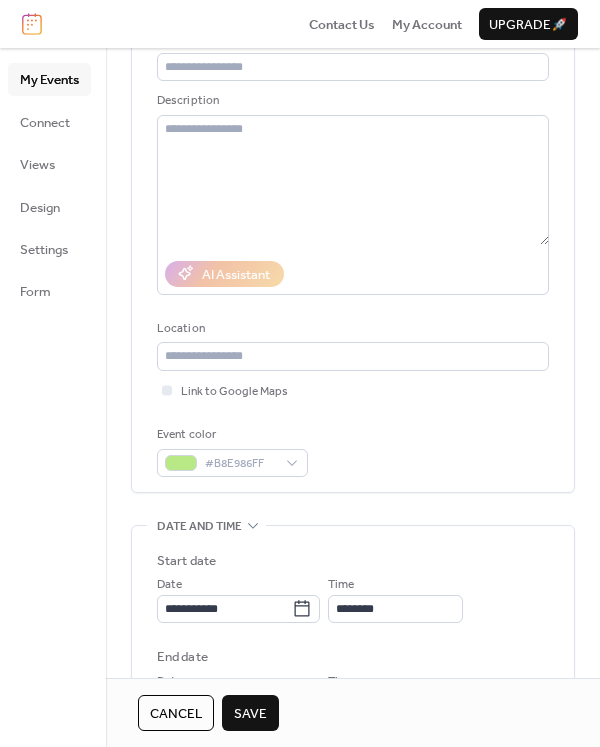 scroll, scrollTop: 169, scrollLeft: 0, axis: vertical 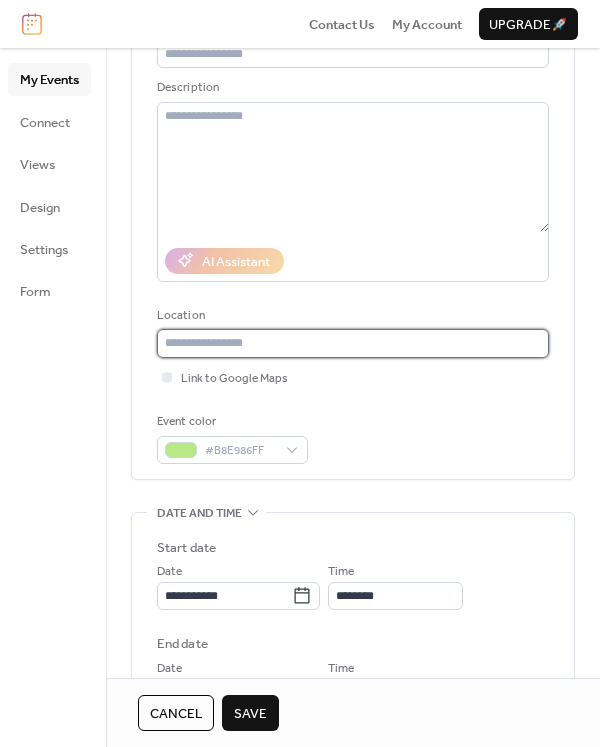click at bounding box center (353, 343) 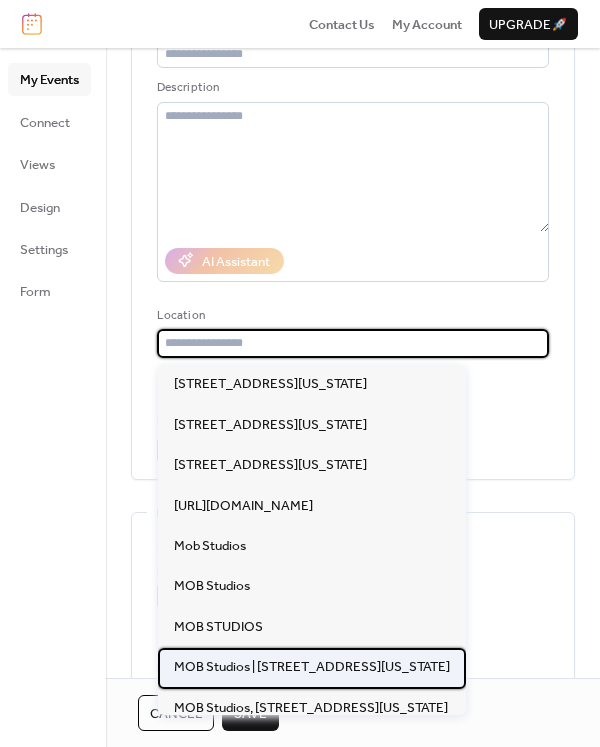 click on "MOB Studios | [STREET_ADDRESS][US_STATE]" at bounding box center (312, 667) 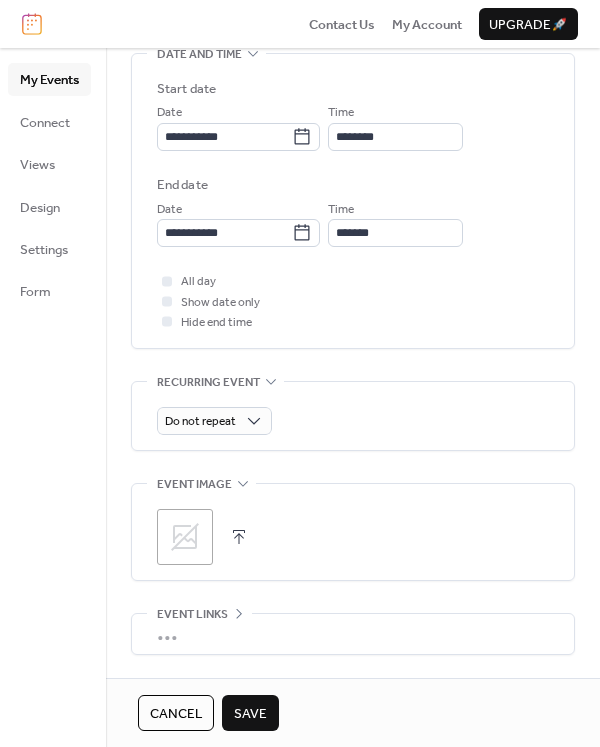 scroll, scrollTop: 724, scrollLeft: 0, axis: vertical 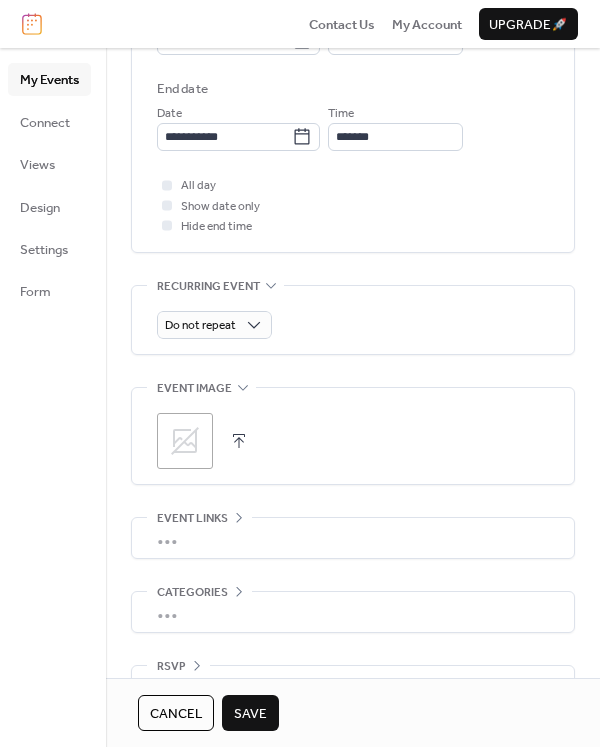 click 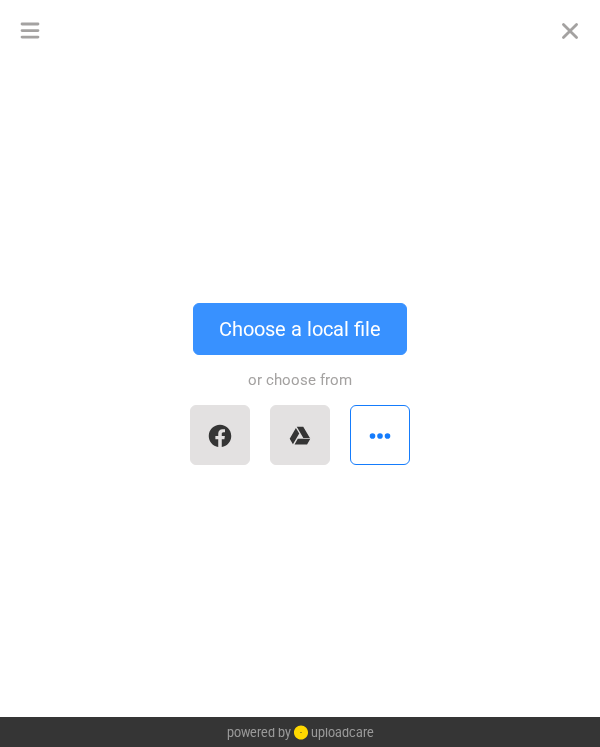 click on "Choose a local file" at bounding box center [300, 329] 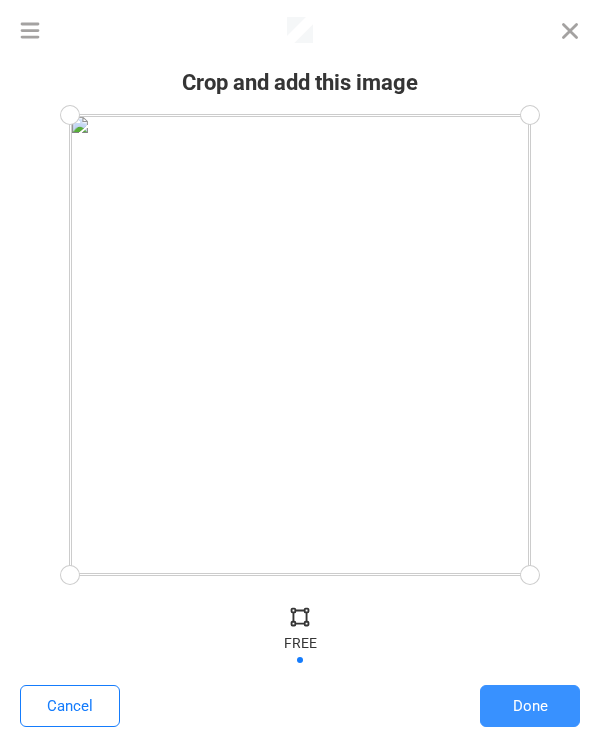click on "Done" at bounding box center (530, 706) 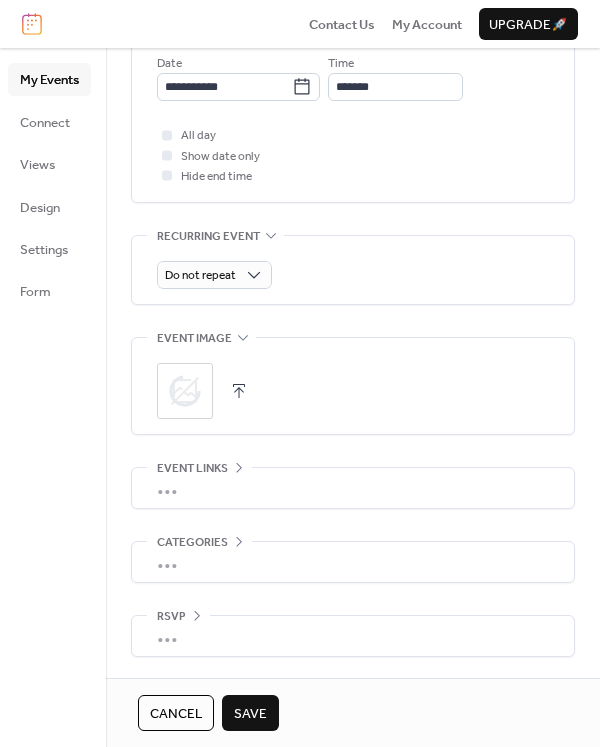 scroll, scrollTop: 777, scrollLeft: 0, axis: vertical 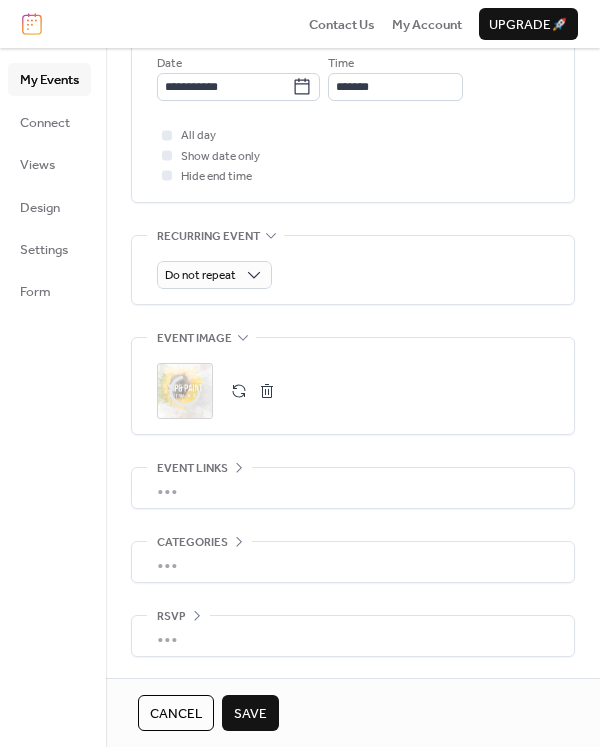 click on "•••" at bounding box center (353, 488) 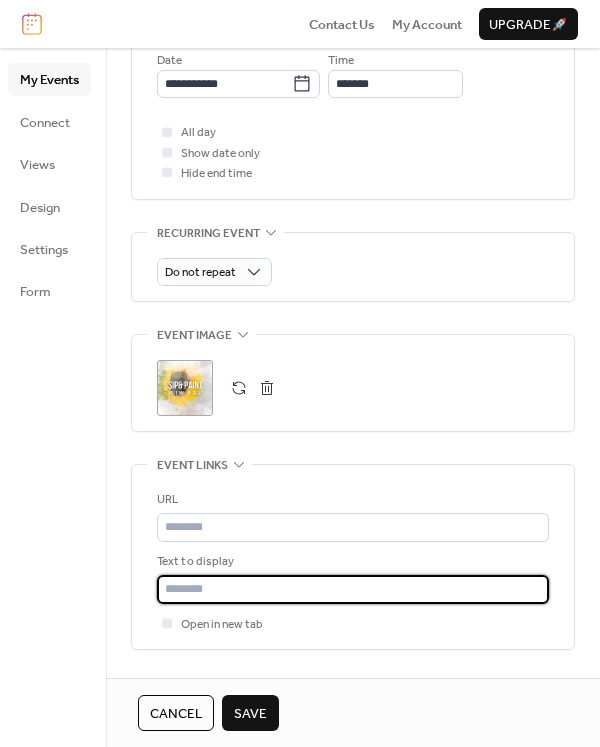 click at bounding box center (353, 589) 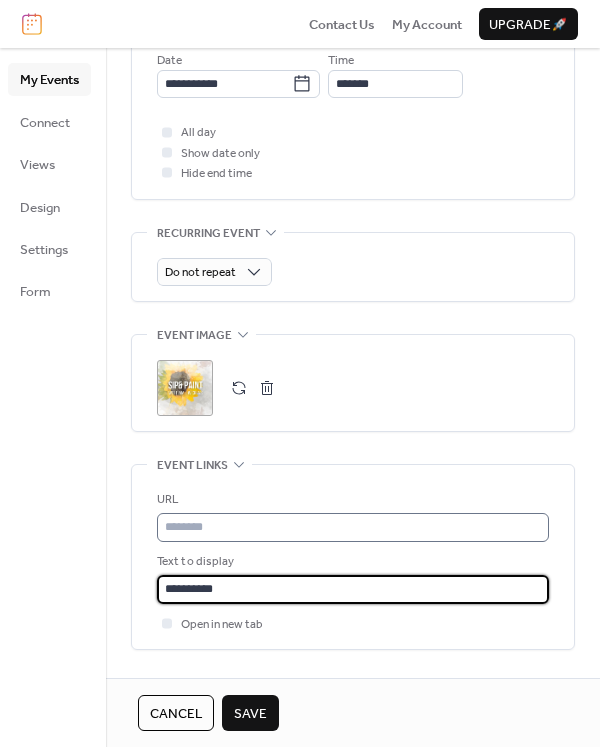 type on "**********" 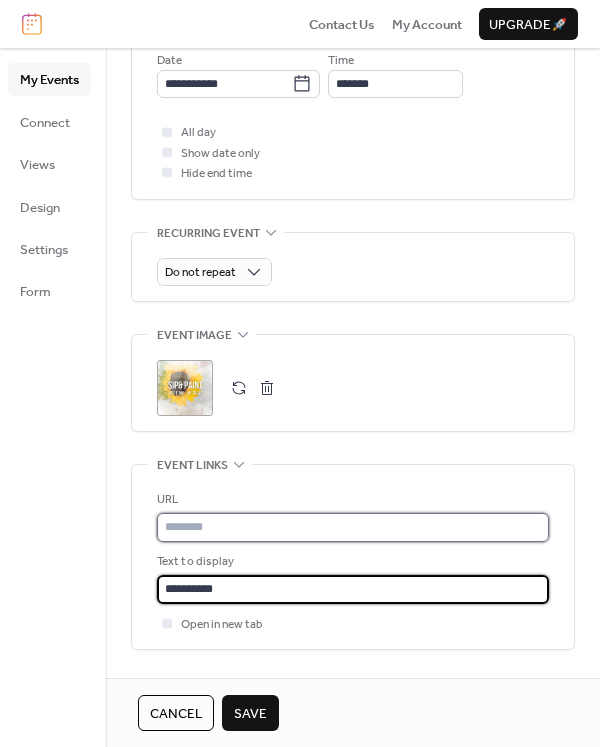 click at bounding box center (353, 527) 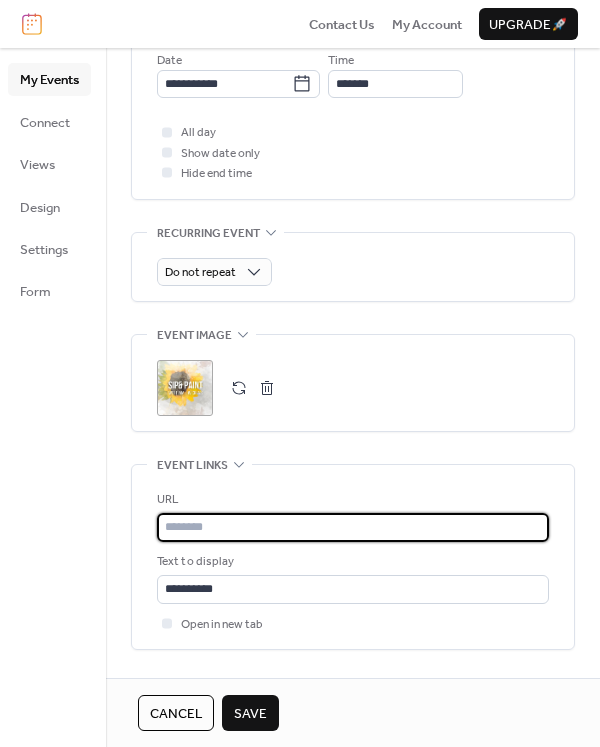 paste on "**********" 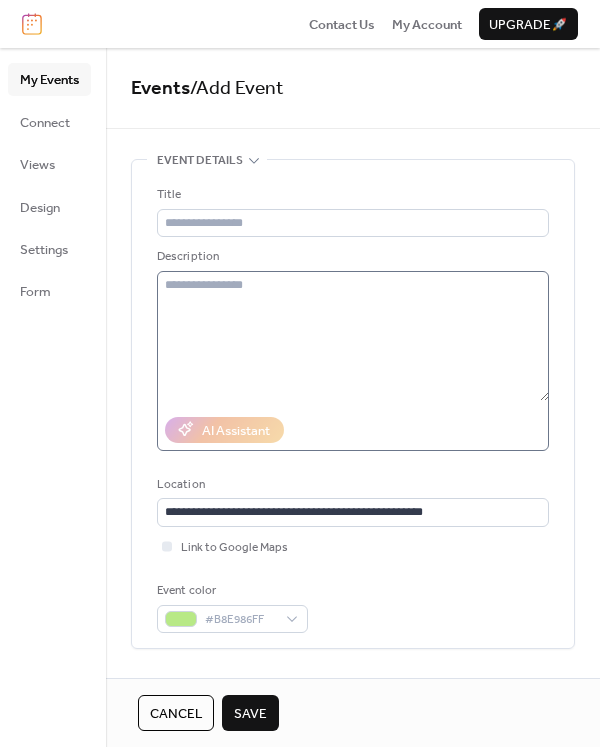 scroll, scrollTop: 0, scrollLeft: 0, axis: both 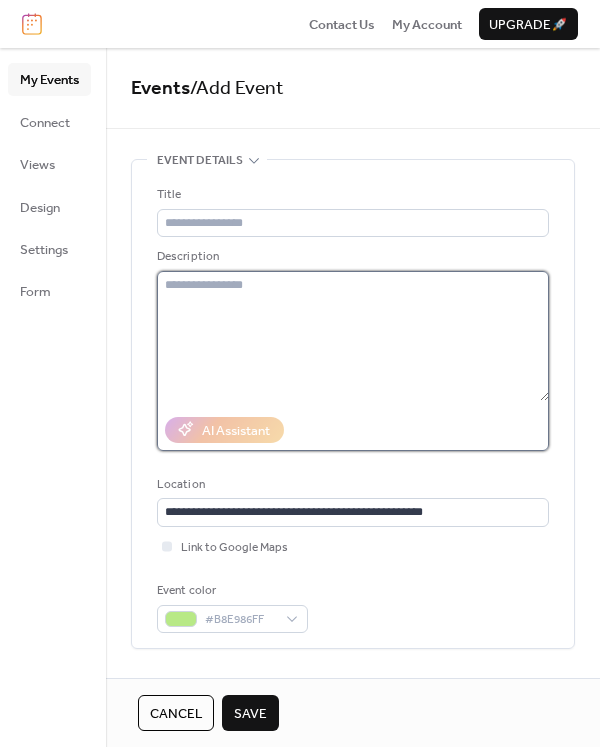 click at bounding box center [353, 336] 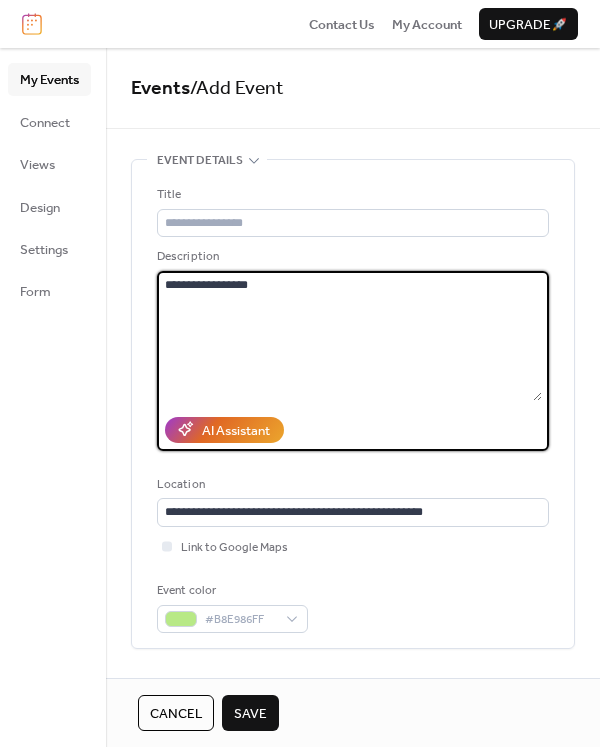 paste on "**********" 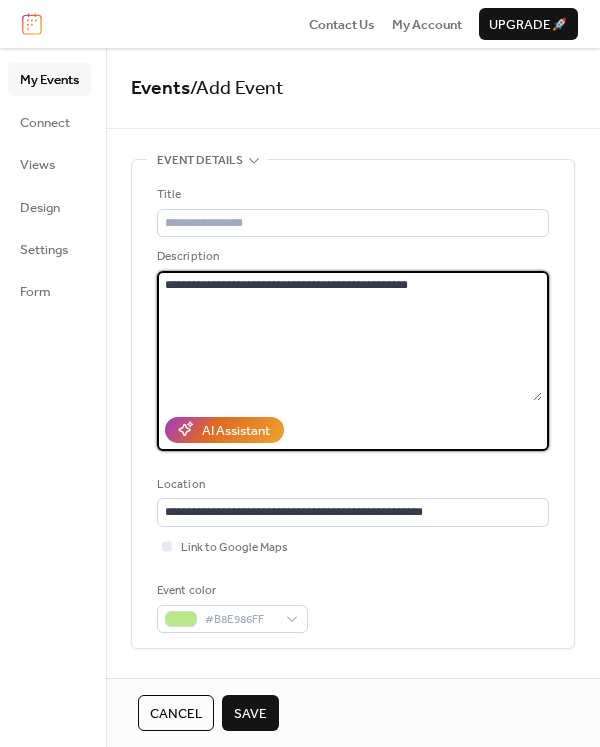 click on "**********" at bounding box center [349, 336] 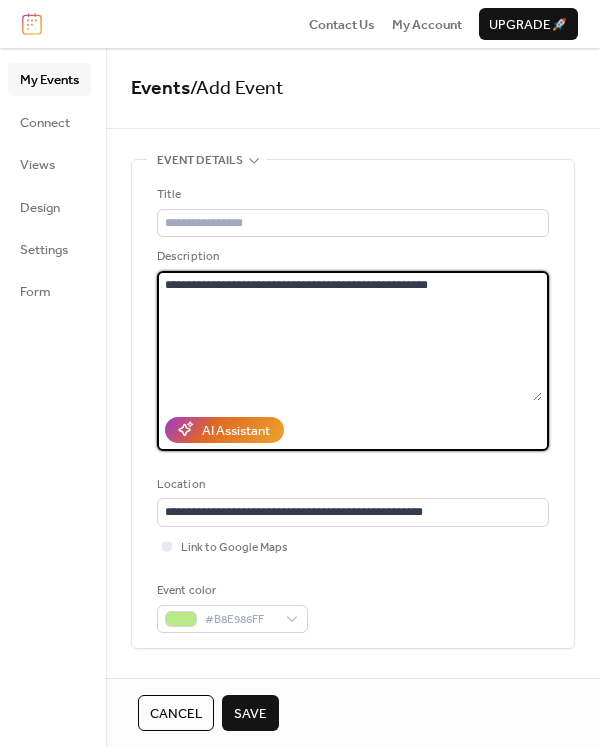click on "**********" at bounding box center (349, 336) 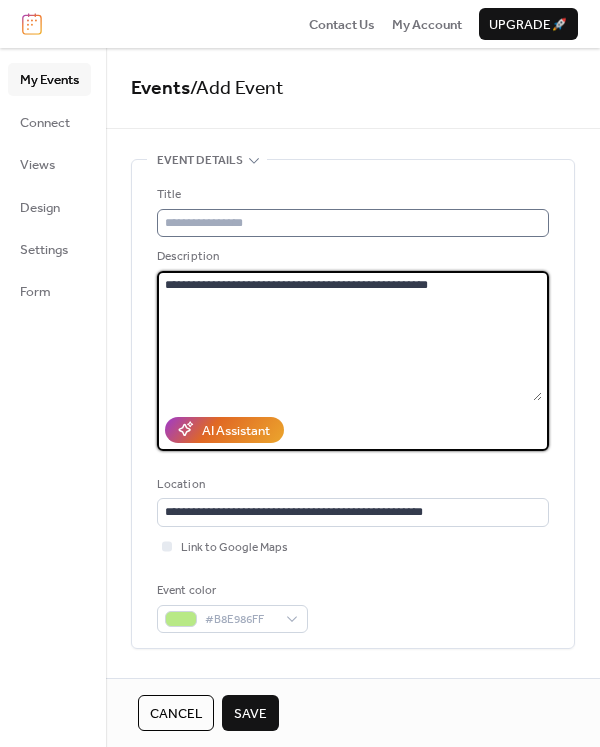 type on "**********" 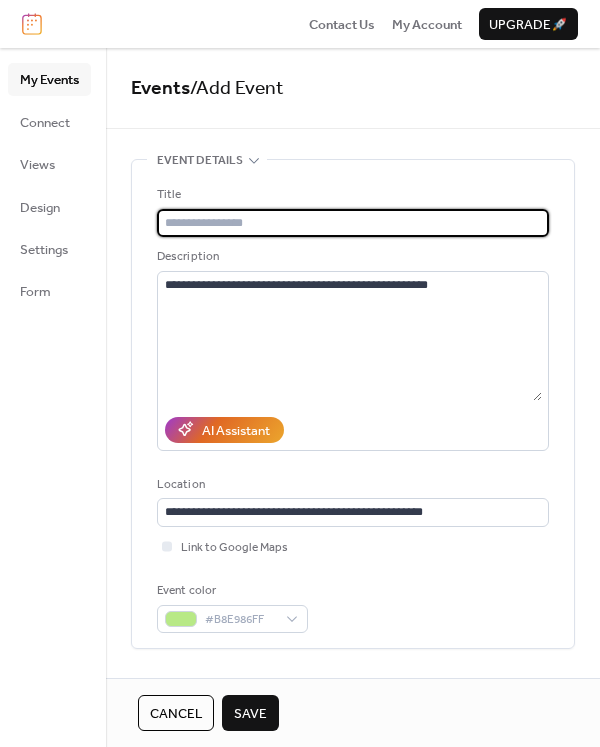 click at bounding box center (353, 223) 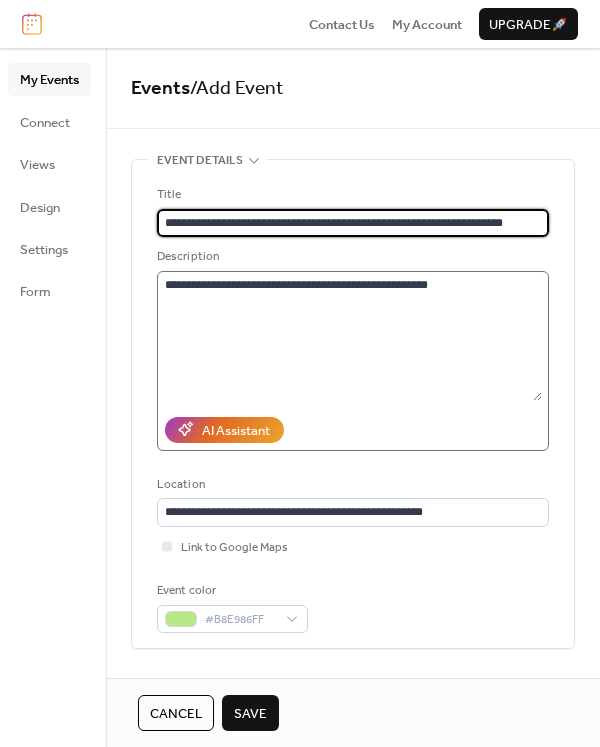 type on "**********" 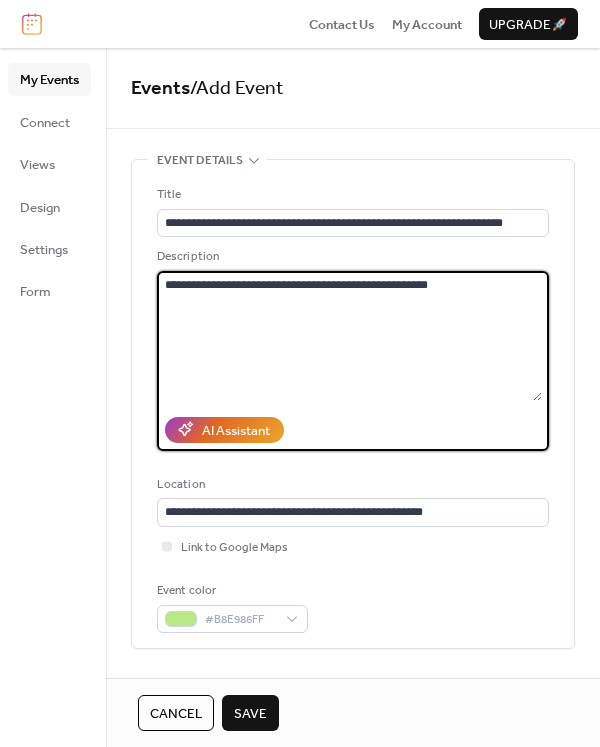 click on "**********" at bounding box center [349, 336] 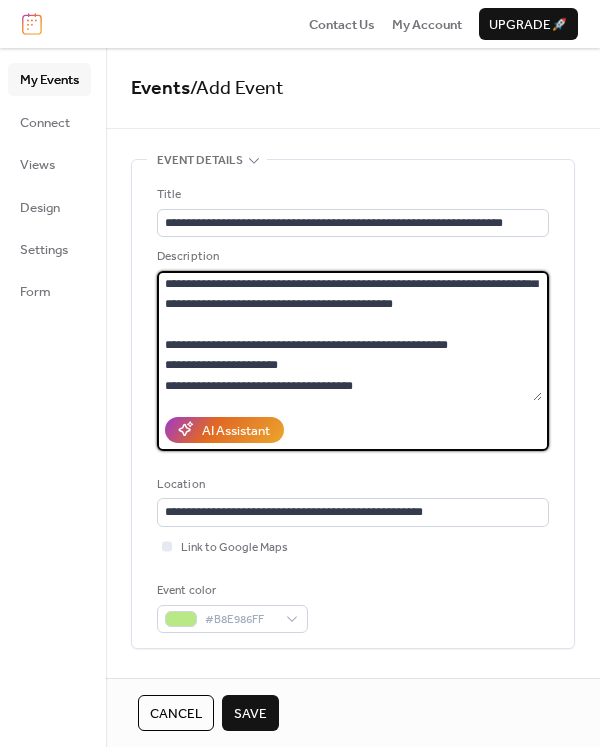 scroll, scrollTop: 338, scrollLeft: 0, axis: vertical 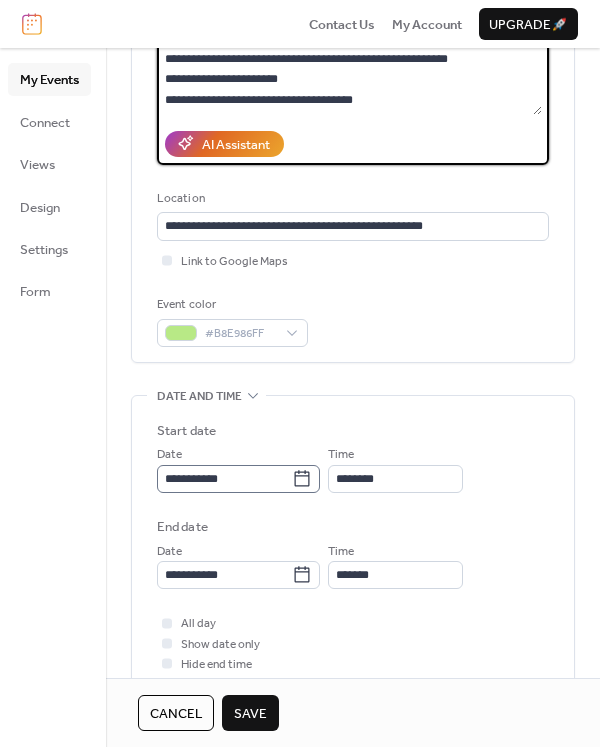 type on "**********" 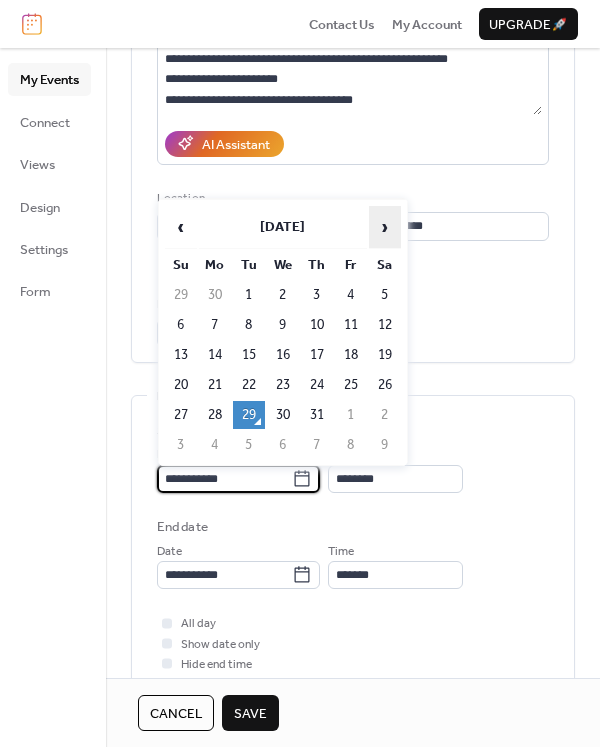 click on "›" at bounding box center (385, 227) 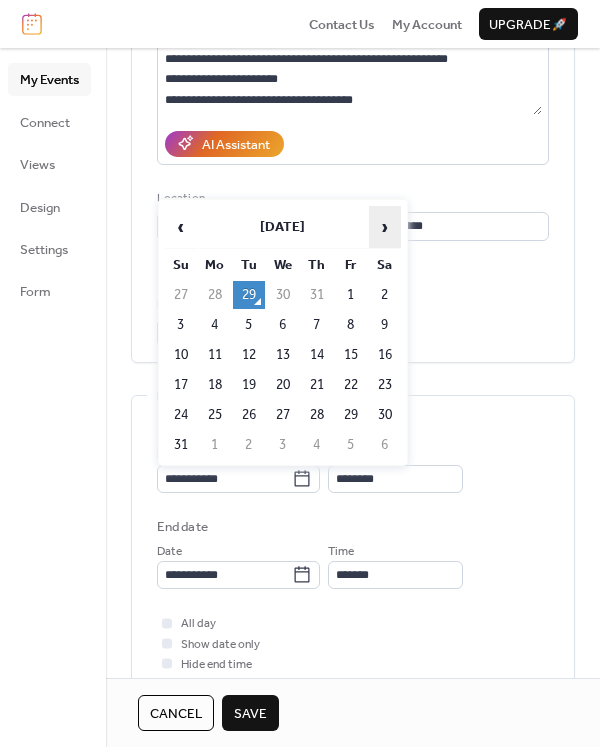 click on "›" at bounding box center [385, 227] 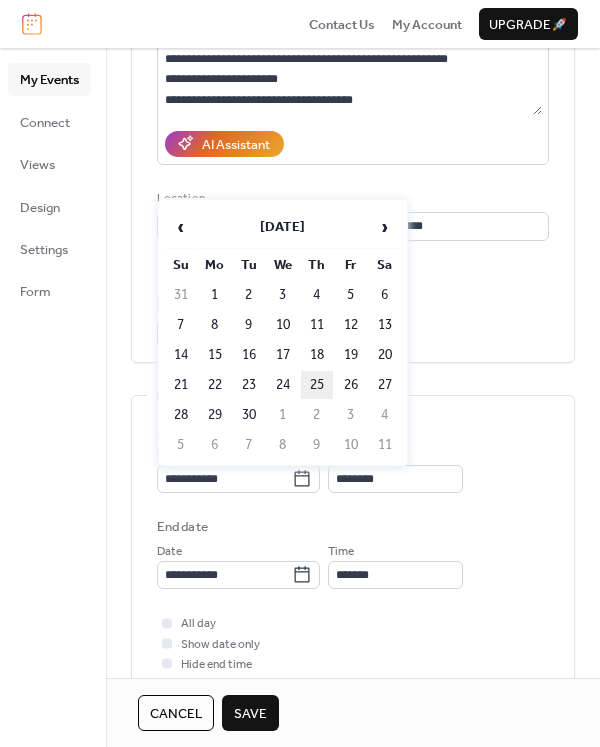 click on "25" at bounding box center (317, 385) 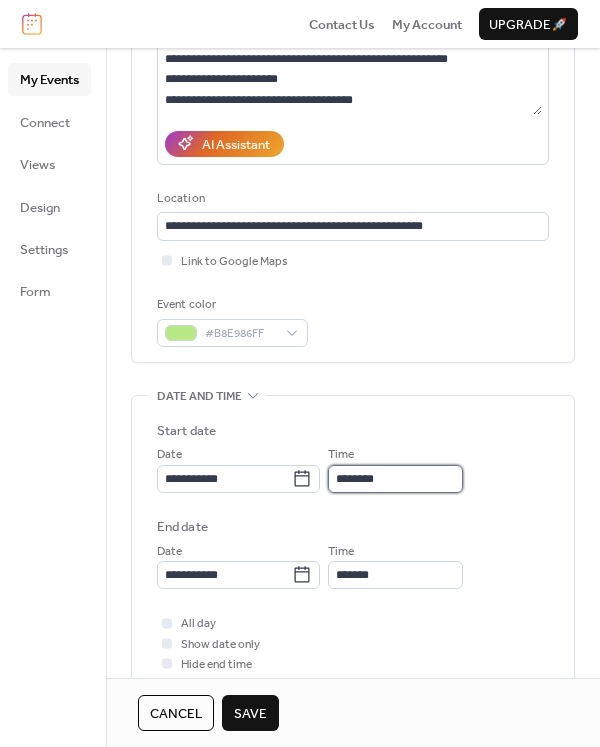 click on "********" at bounding box center (395, 479) 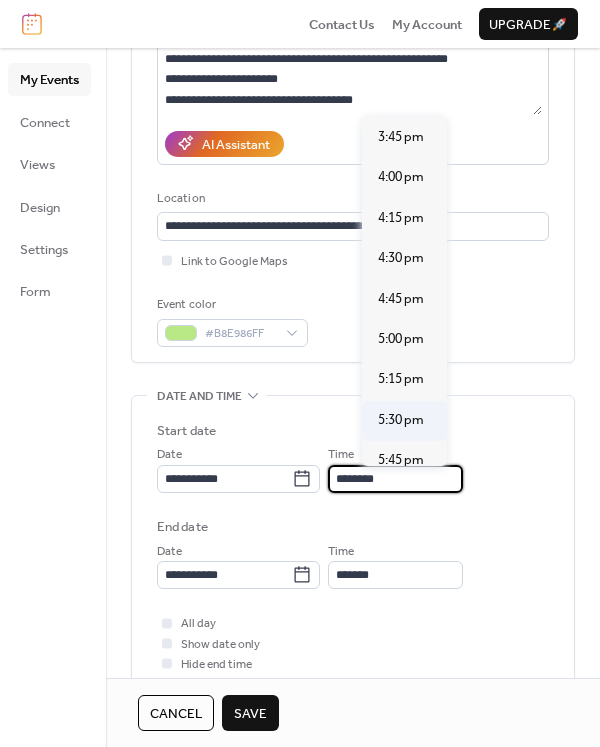 scroll, scrollTop: 2553, scrollLeft: 0, axis: vertical 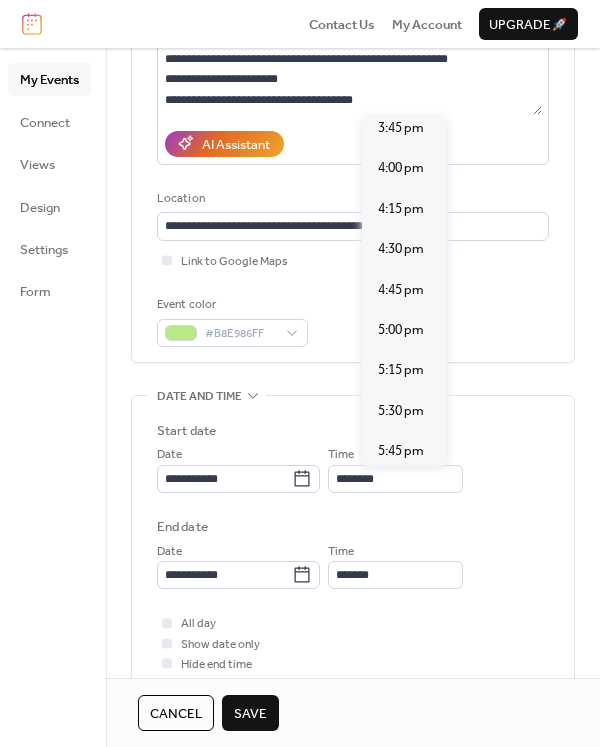 click on "6:00 pm" at bounding box center (401, 492) 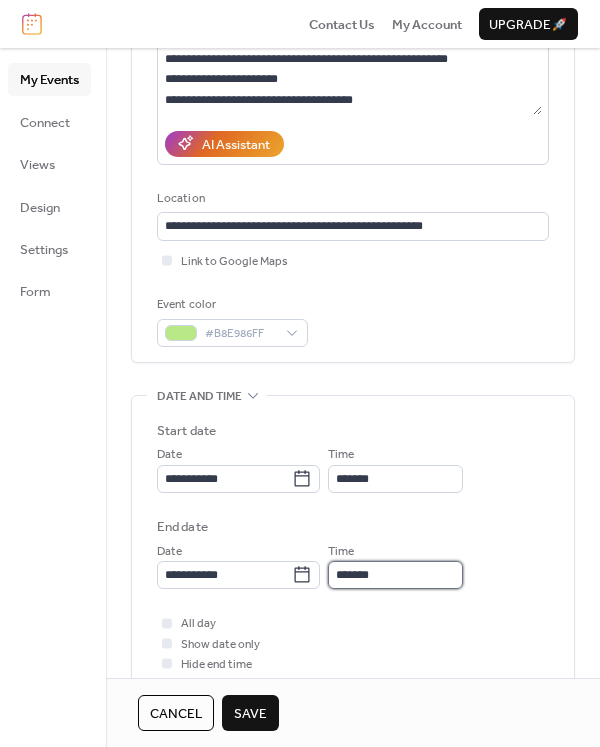 click on "*******" at bounding box center [395, 575] 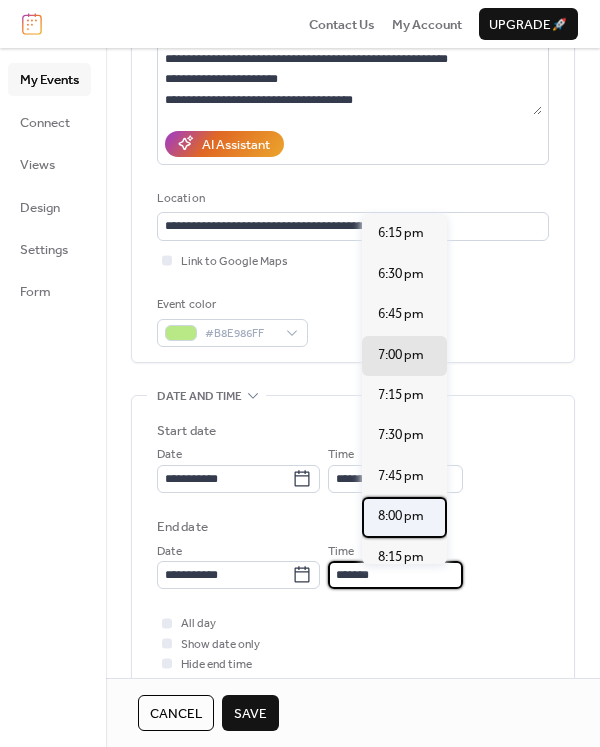 click on "8:00 pm" at bounding box center (401, 516) 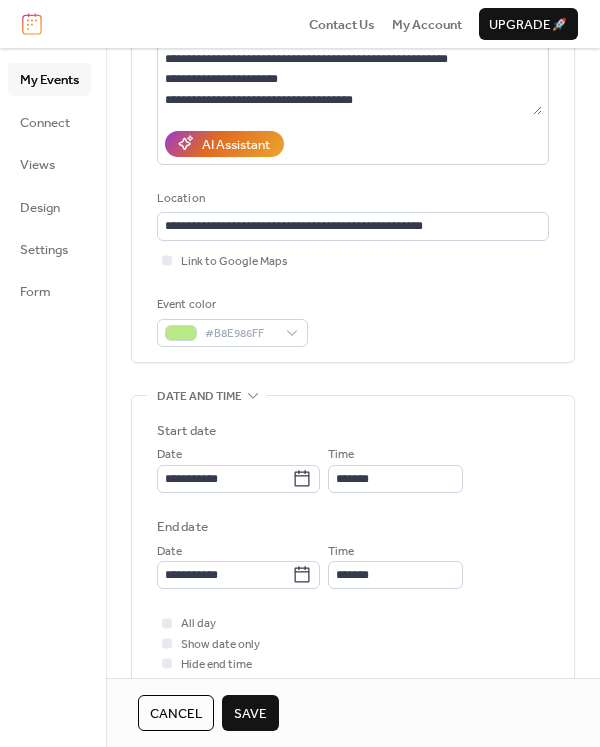type on "*******" 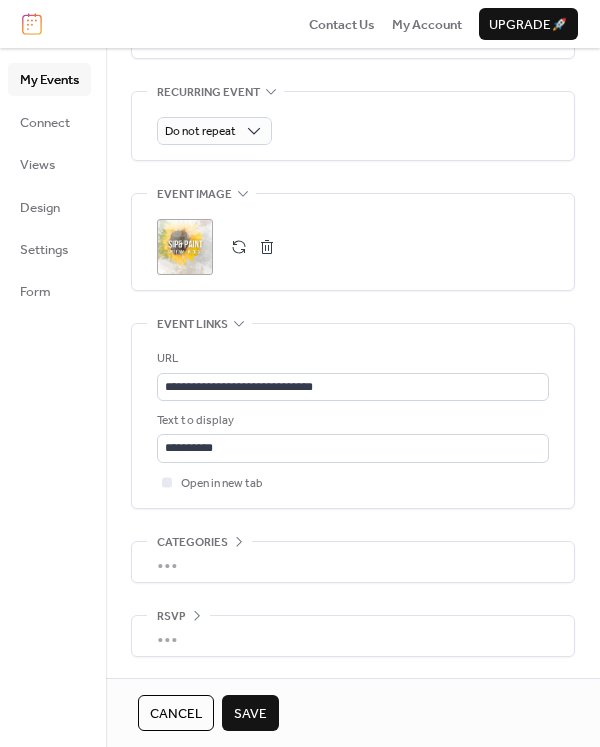 scroll, scrollTop: 925, scrollLeft: 0, axis: vertical 